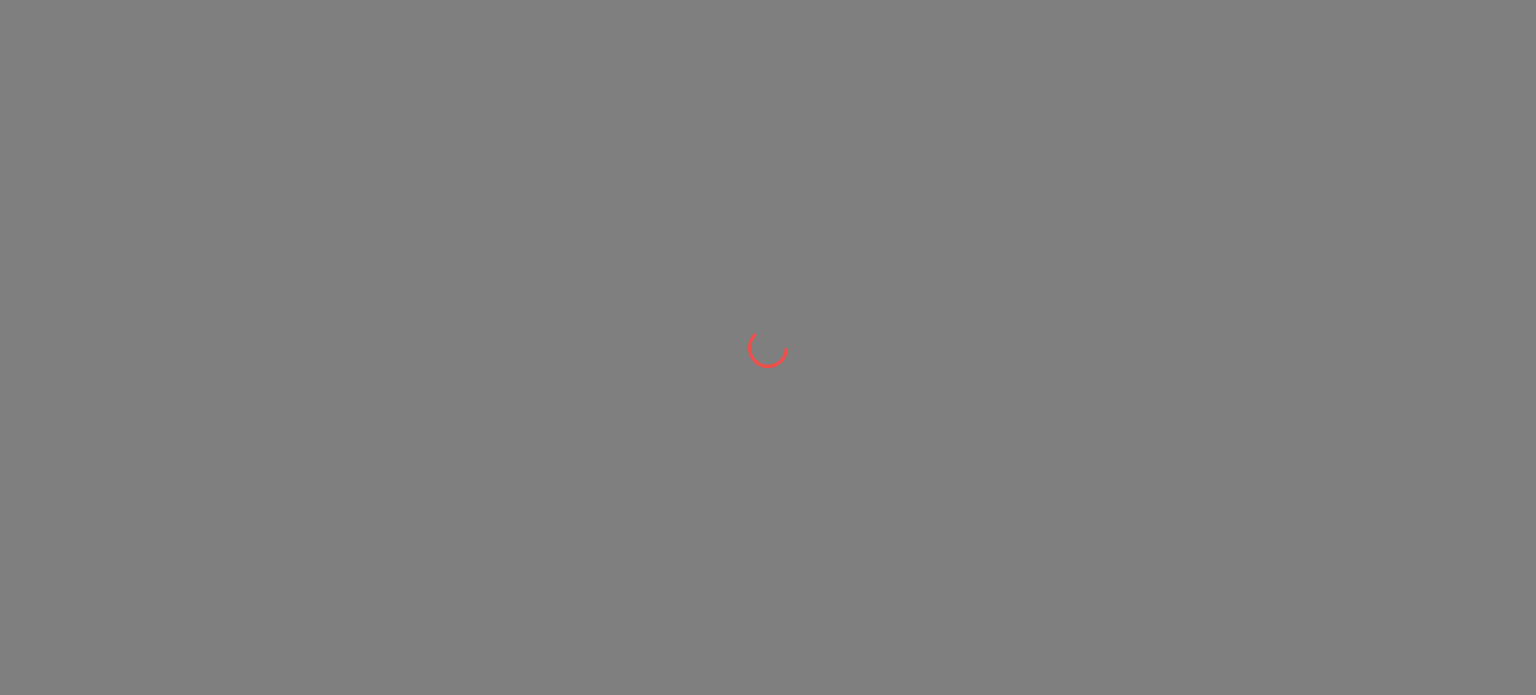 scroll, scrollTop: 0, scrollLeft: 0, axis: both 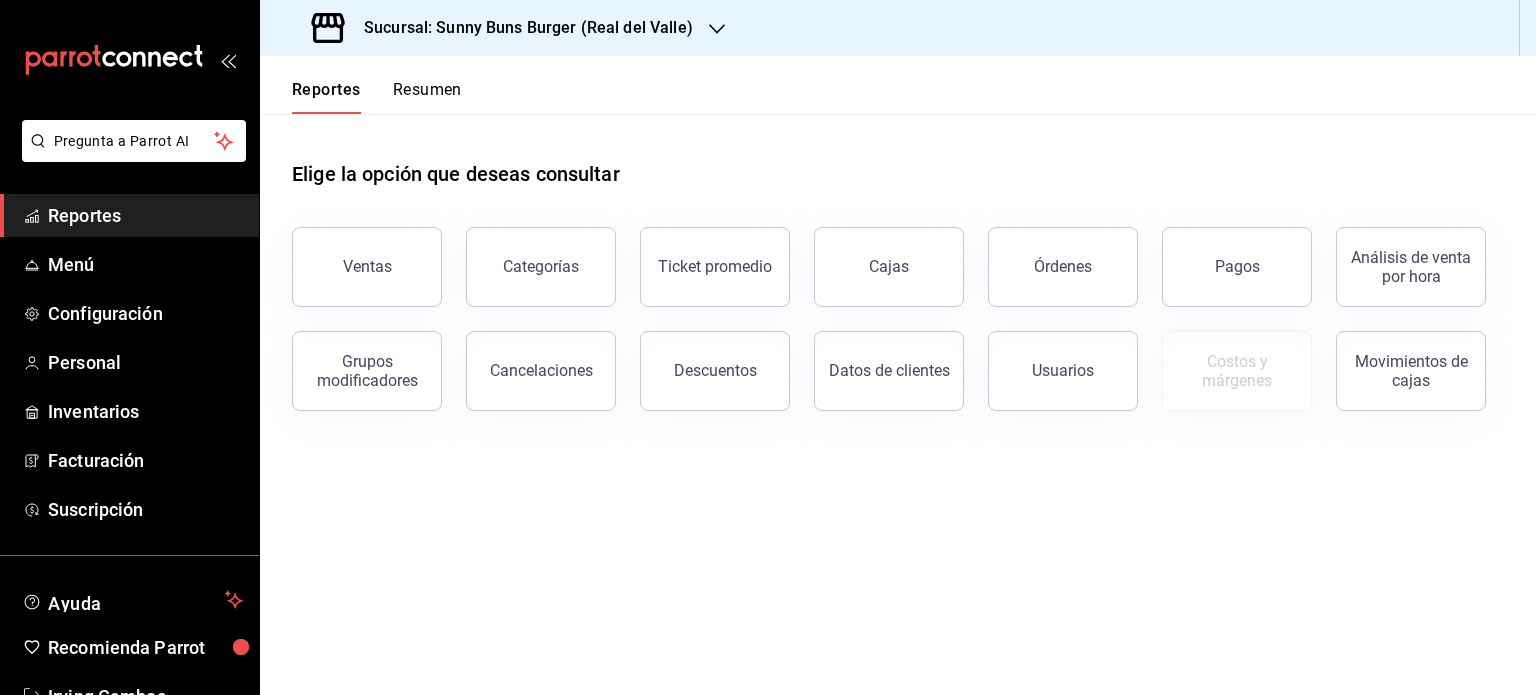 click on "Sucursal: Sunny Buns Burger (Real del Valle)" at bounding box center (520, 28) 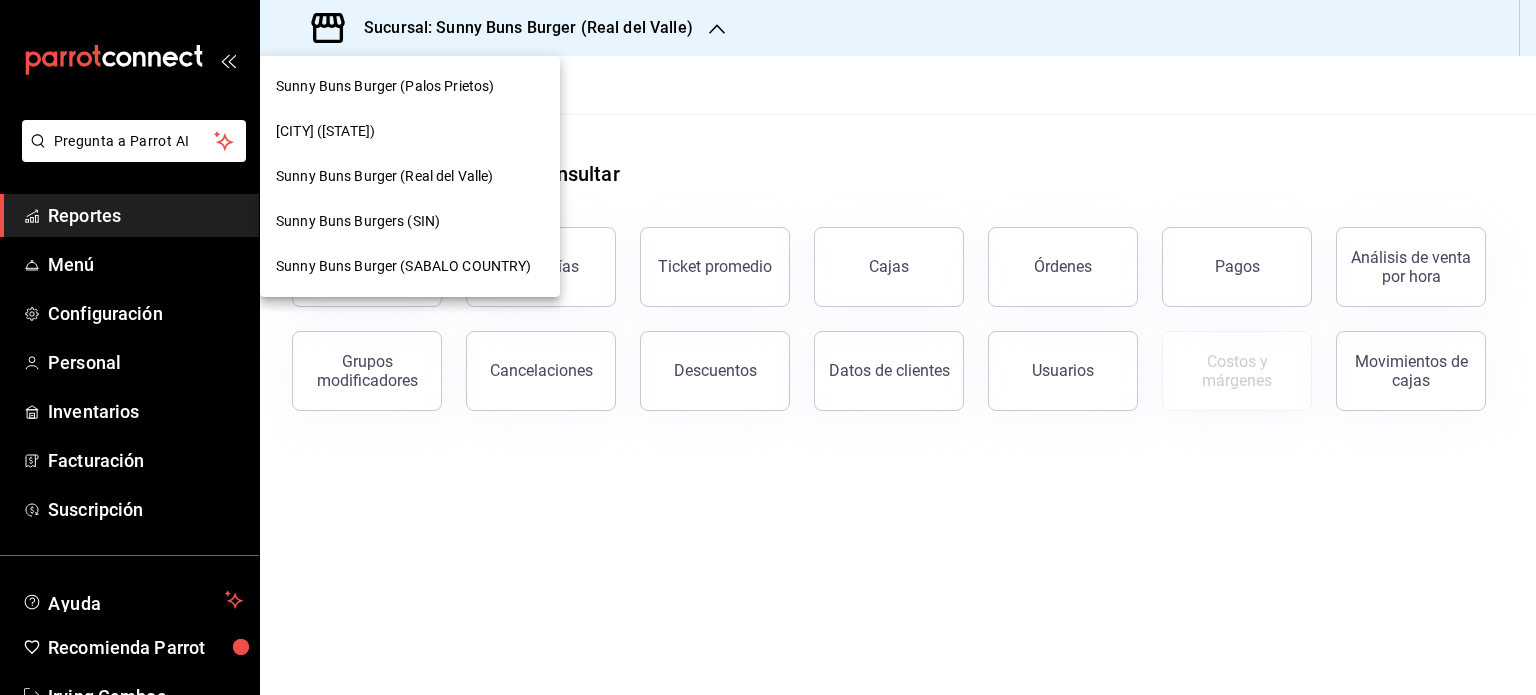 click on "Sunny Buns Burger (Palos Prietos)" at bounding box center [385, 86] 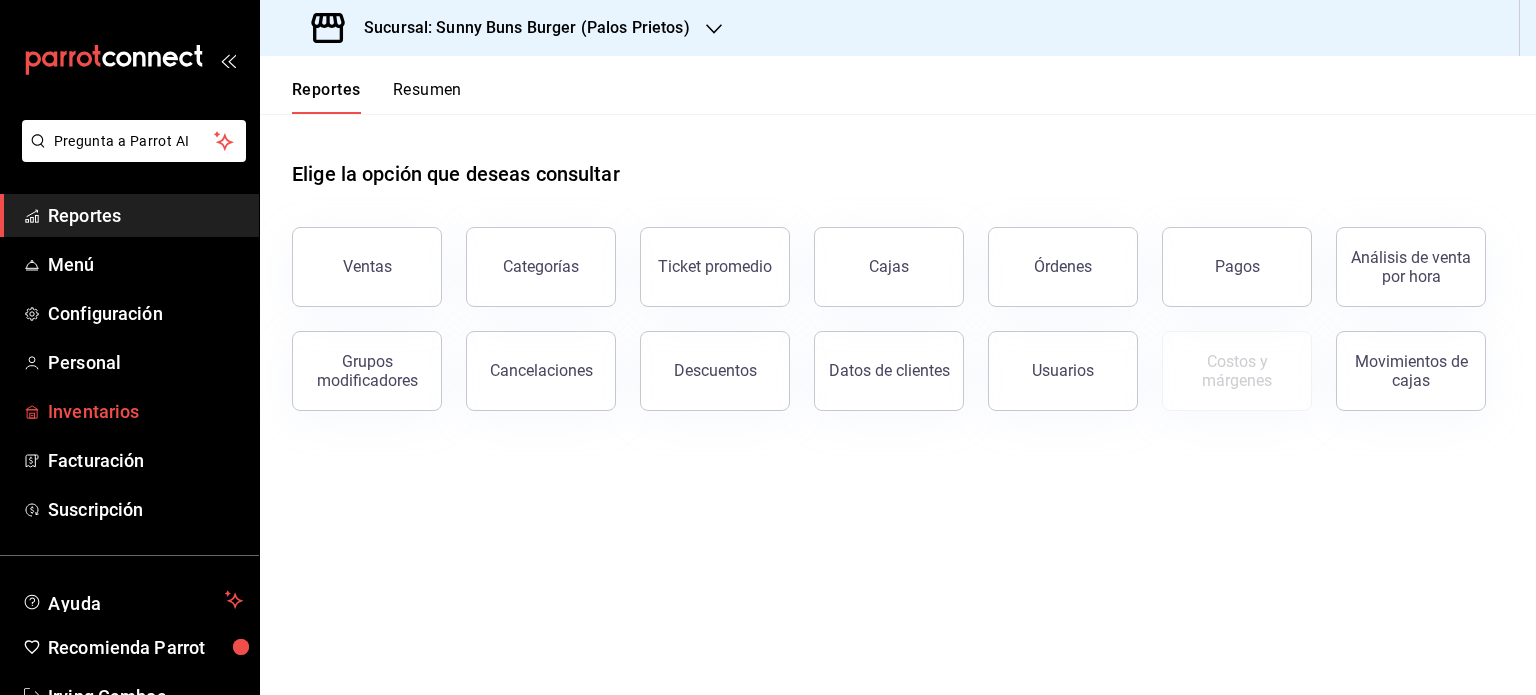 click on "Inventarios" at bounding box center [145, 411] 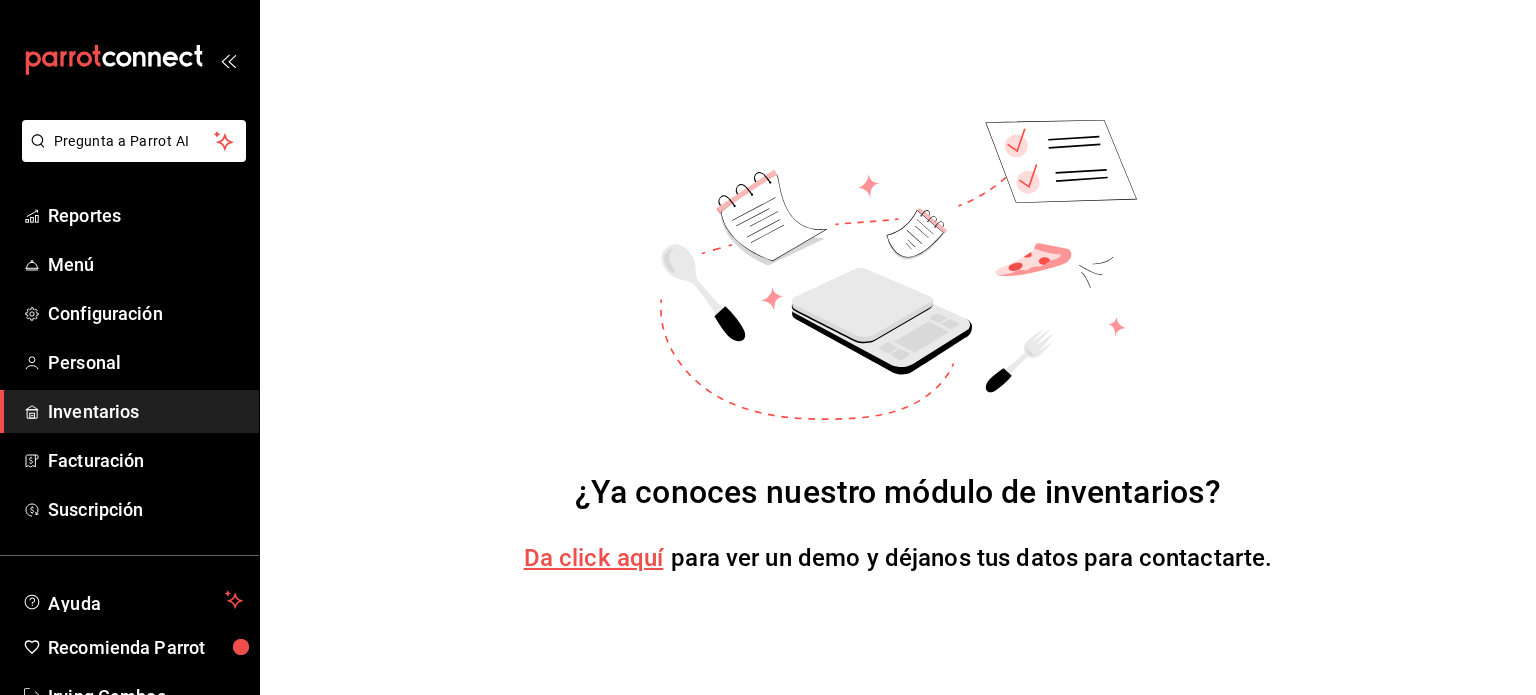click on "Da click aquí" at bounding box center (594, 558) 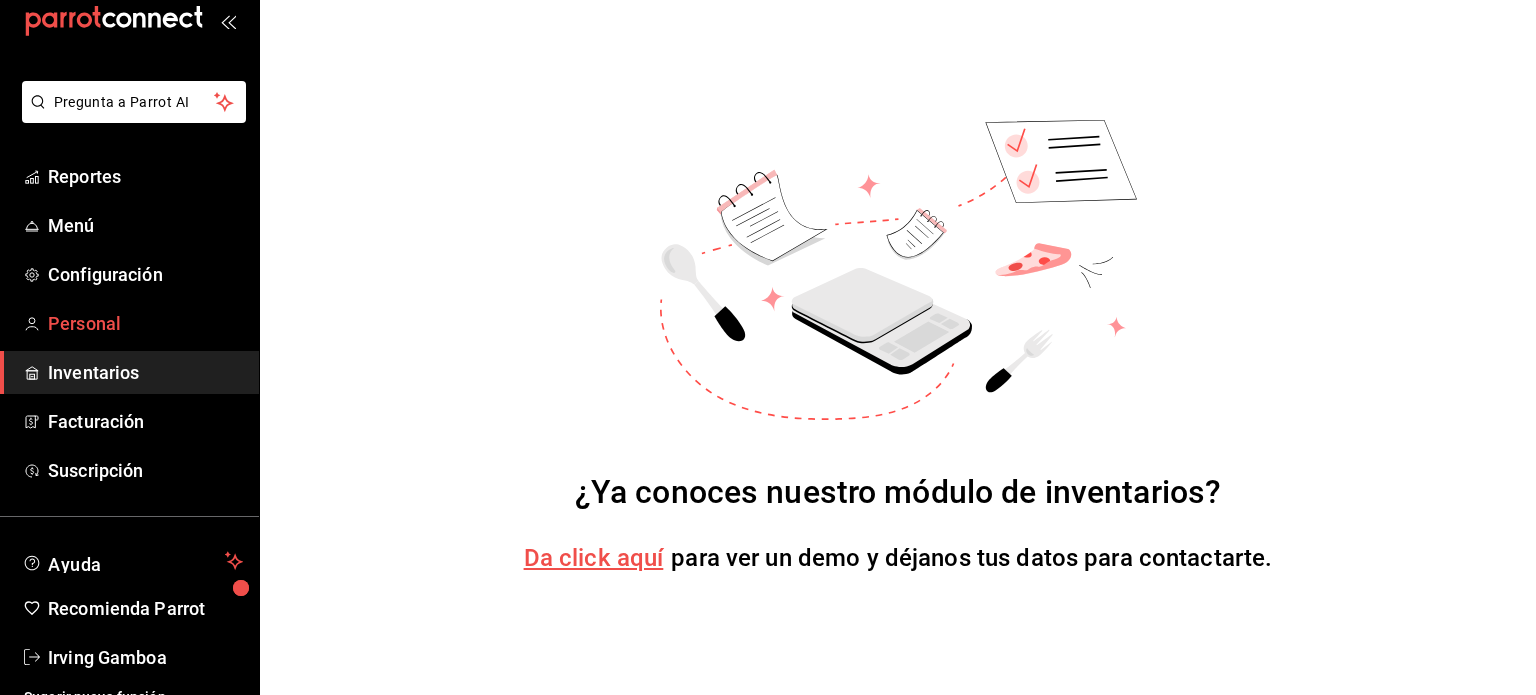 scroll, scrollTop: 59, scrollLeft: 0, axis: vertical 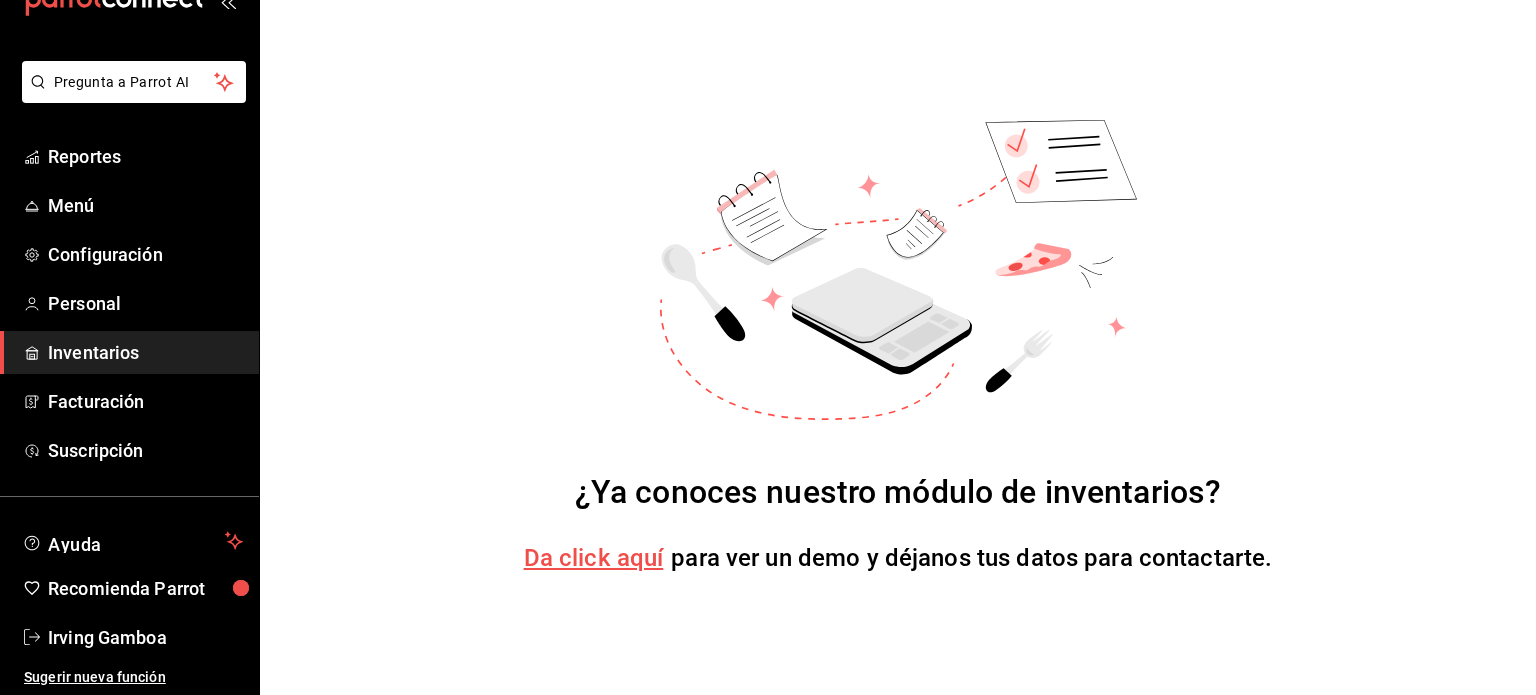 click 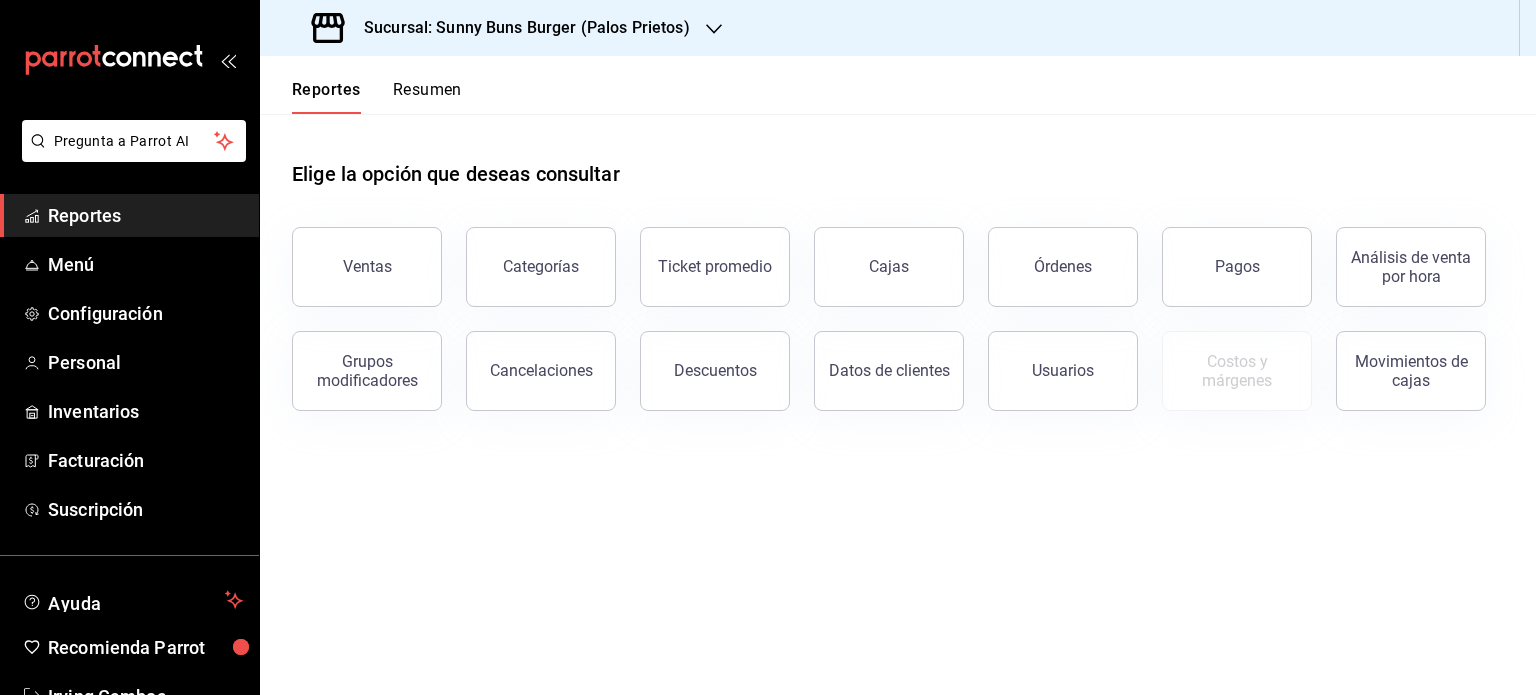 click on "Sucursal: Sunny Buns Burger (Palos Prietos)" at bounding box center (519, 28) 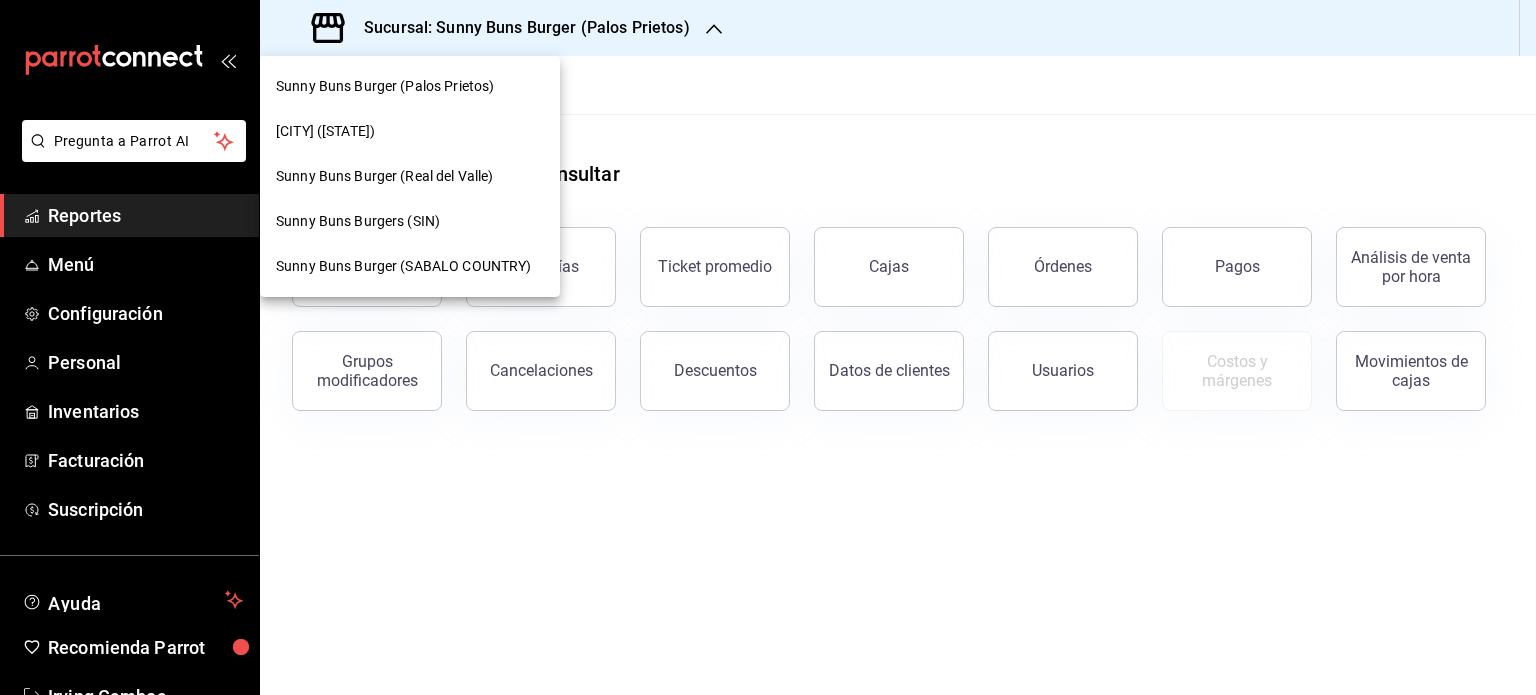 click on "Sunny Buns Burger (SABALO COUNTRY)" at bounding box center (403, 266) 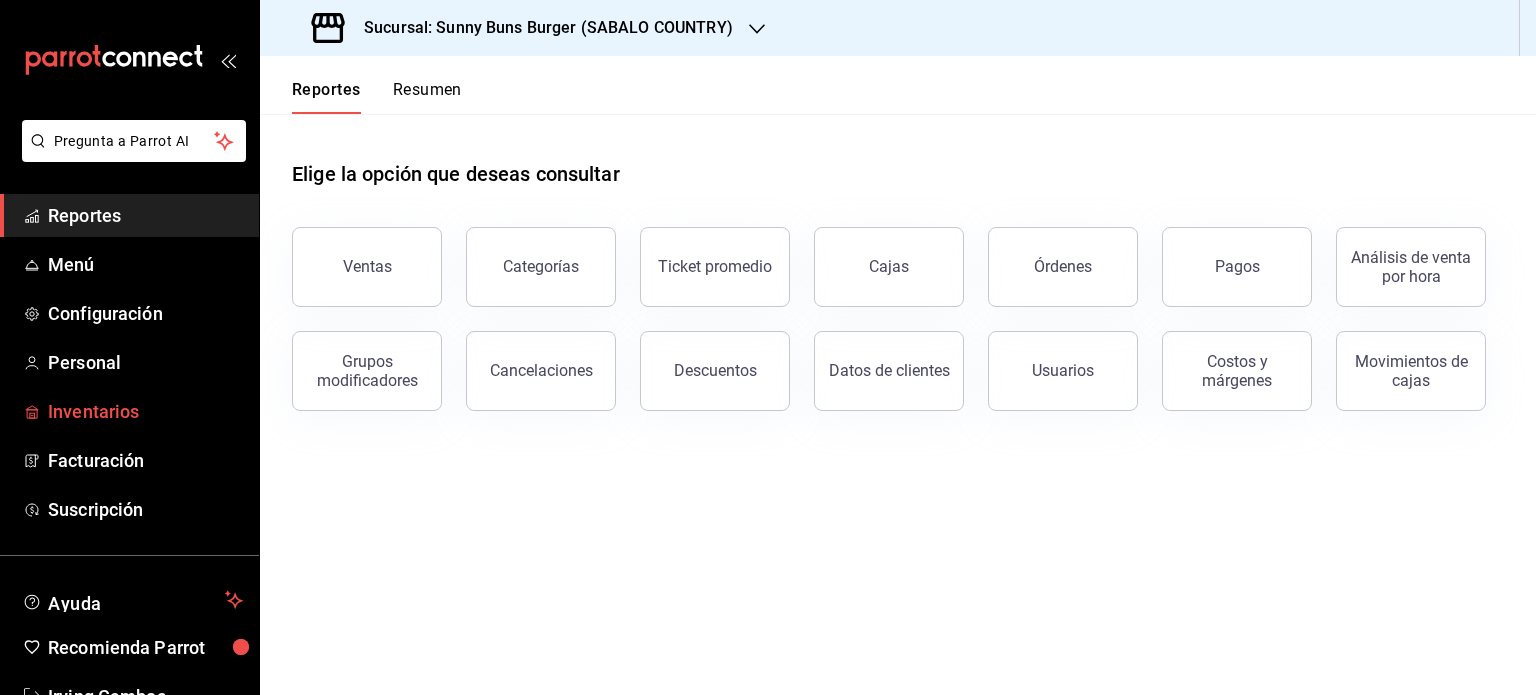 click on "Inventarios" at bounding box center [145, 411] 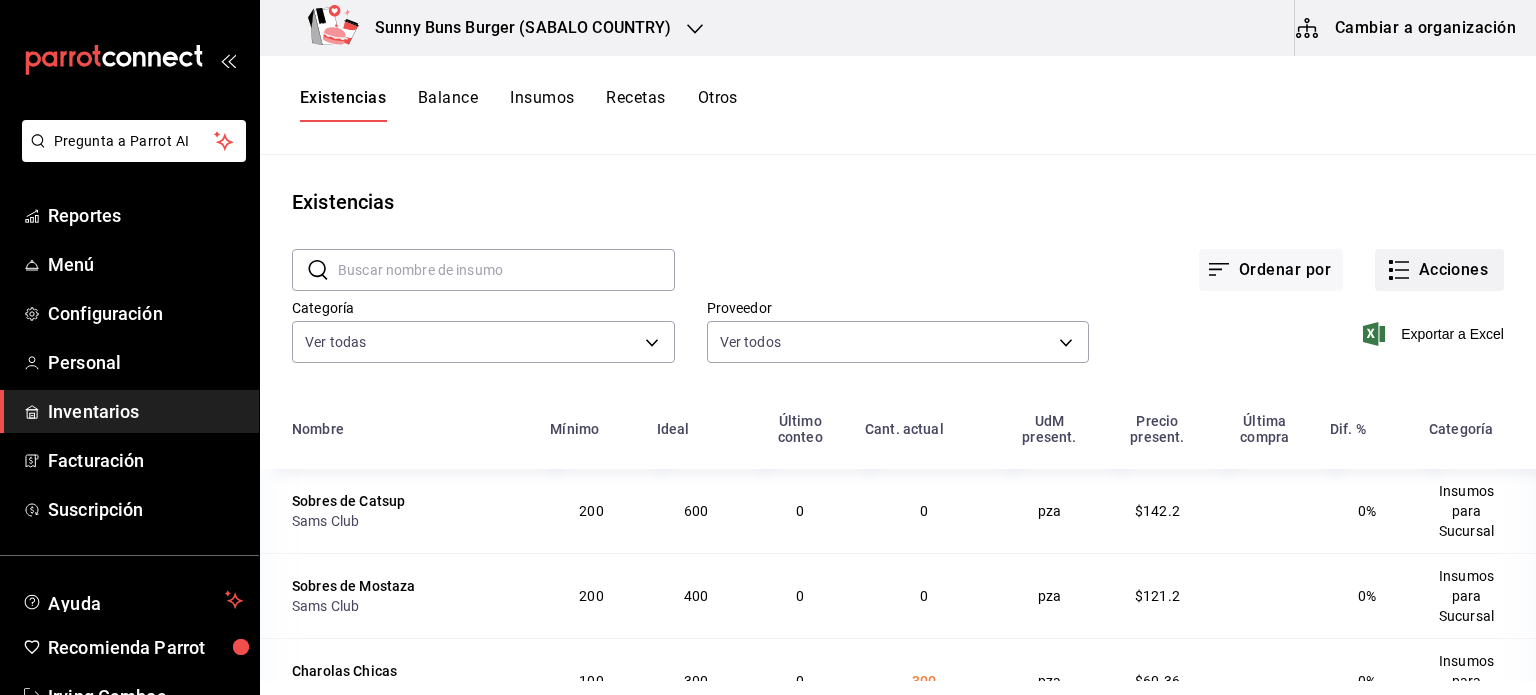 click on "Acciones" at bounding box center (1439, 270) 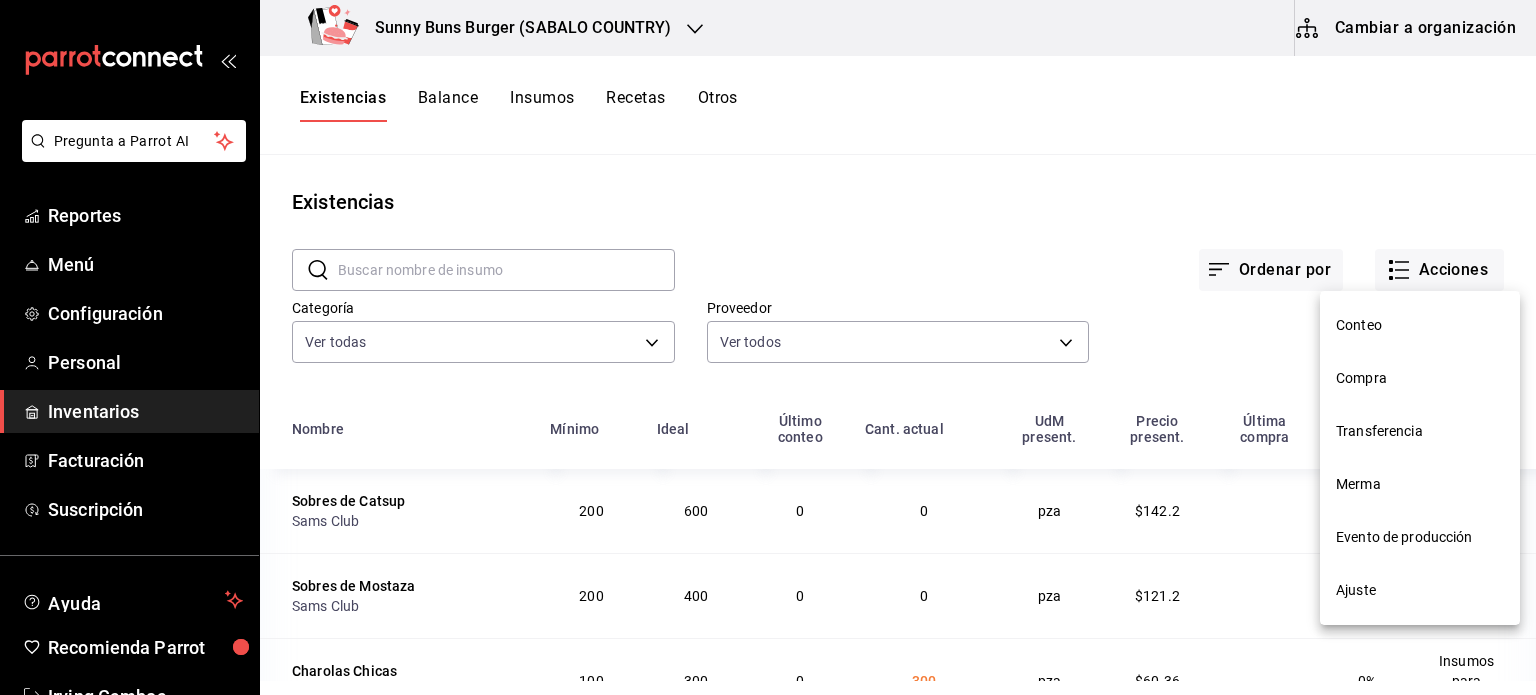 click at bounding box center (768, 347) 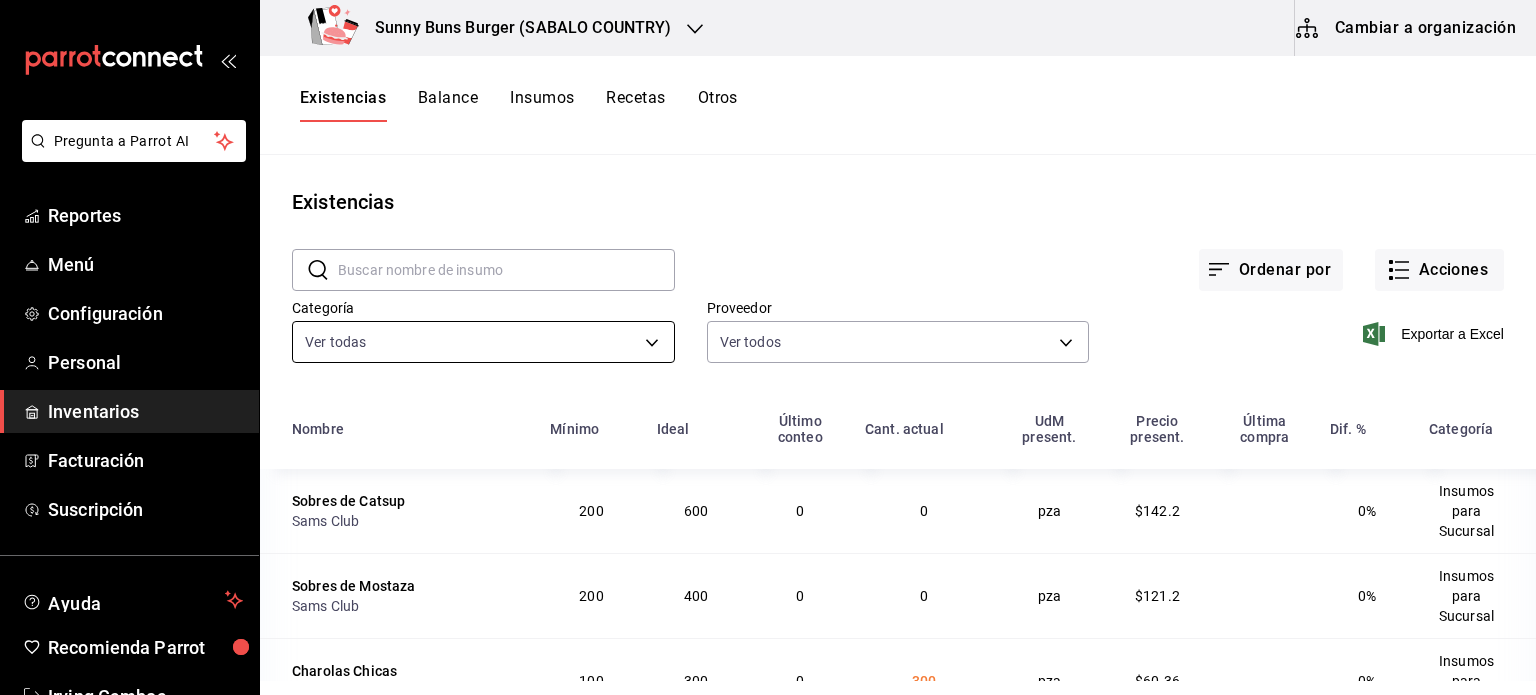 click on "Pregunta a Parrot AI Reportes   Menú   Configuración   Personal   Inventarios   Facturación   Suscripción   Ayuda Recomienda Parrot   [FIRST] [LAST]   Sugerir nueva función   Sunny Buns Burger (SABALO COUNTRY) Cambiar a organización Existencias Balance Insumos Recetas Otros Existencias ​ ​ Ordenar por Acciones Categoría Ver todas b83ad76b-c4cb-4ece-ba54-3c5abb97ea2f,4d0dde33-e070-414c-9655-100a8752b2d2,980dee32-3050-4d1c-87a7-de7d7e93879a,11d6f362-7950-474a-ae5a-79e4b5e4589c,84784202-3c10-4729-8f40-9db4a49b34a9,2e7622ad-226f-4c3a-82c5-338f8ba83a32,04968f13-161b-4bff-af35-23560d223dff,8a930dc8-e11e-4227-8967-3a4bfdbb84f4,b61e3930-b6f4-4ac9-8067-b083502bcac4,ba89772e-2fd8-4de6-8b76-a9cb1047514d,a9485972-be57-4f42-a411-a091b1352e34,ca67e2f6-0b72-4621-b5d1-14e147f992b5,00643737-a7ab-4270-bd12-2651148f7481,ce90b1cc-e6d8-4fe1-901b-d97a39fece75 Proveedor Ver todos Exportar a Excel Nombre Mínimo Ideal Último conteo Cant. actual UdM present. Precio present. Última compra Dif. % Categoría Sobres de Catsup" at bounding box center (768, 340) 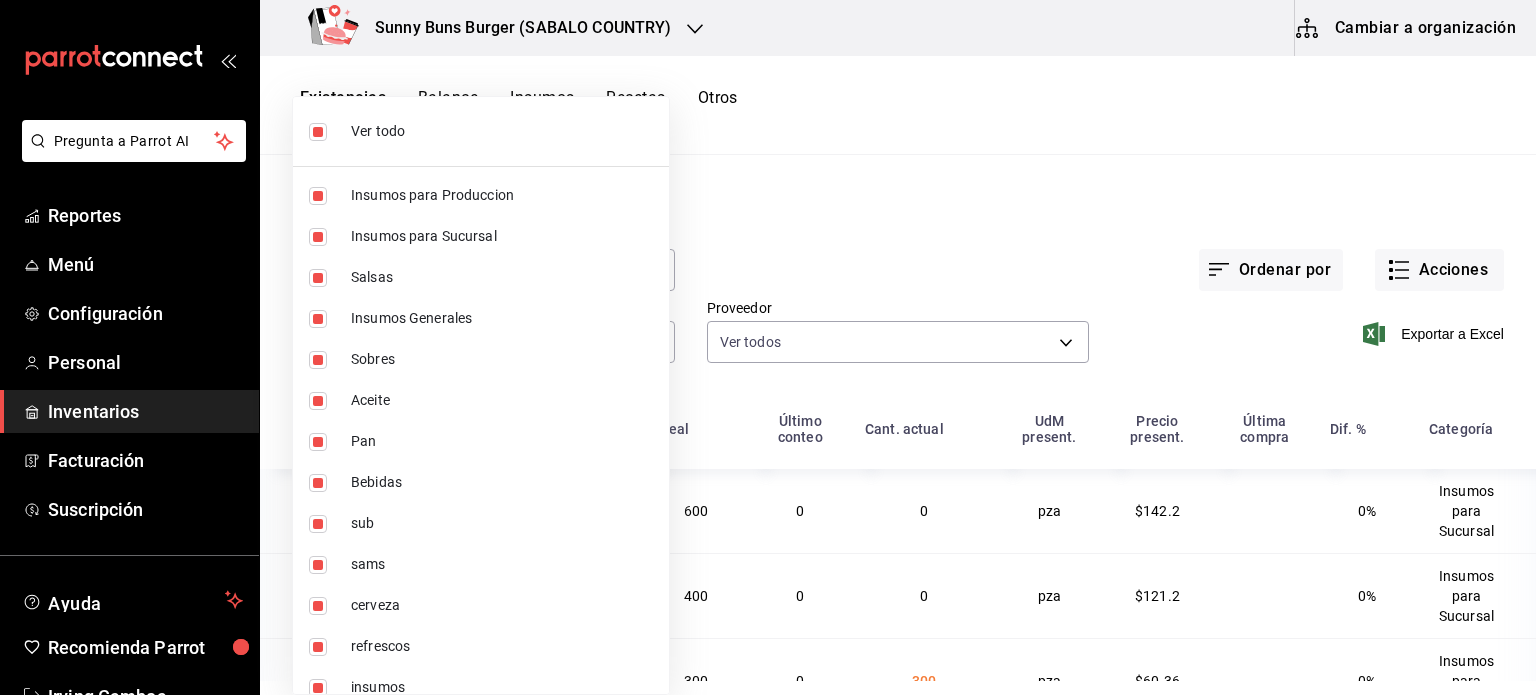 click at bounding box center (318, 132) 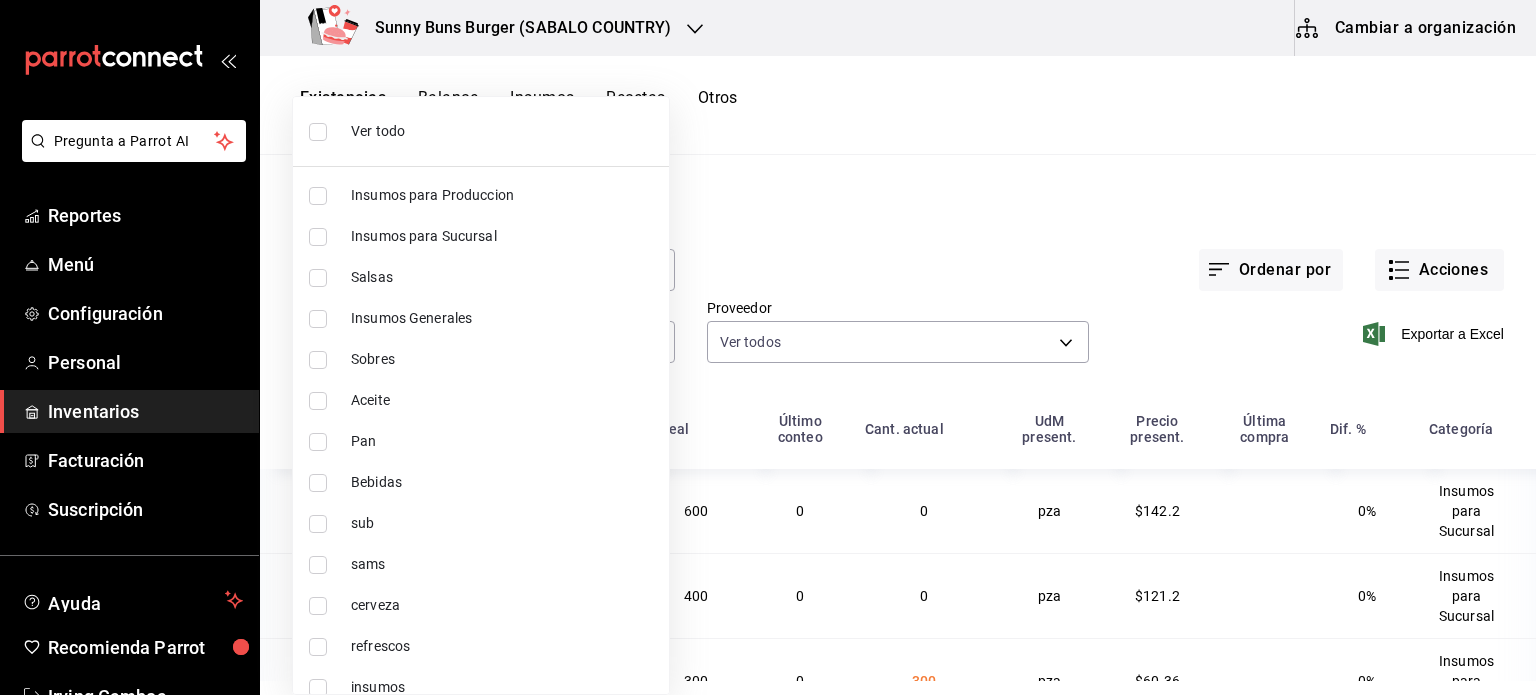 click at bounding box center [318, 237] 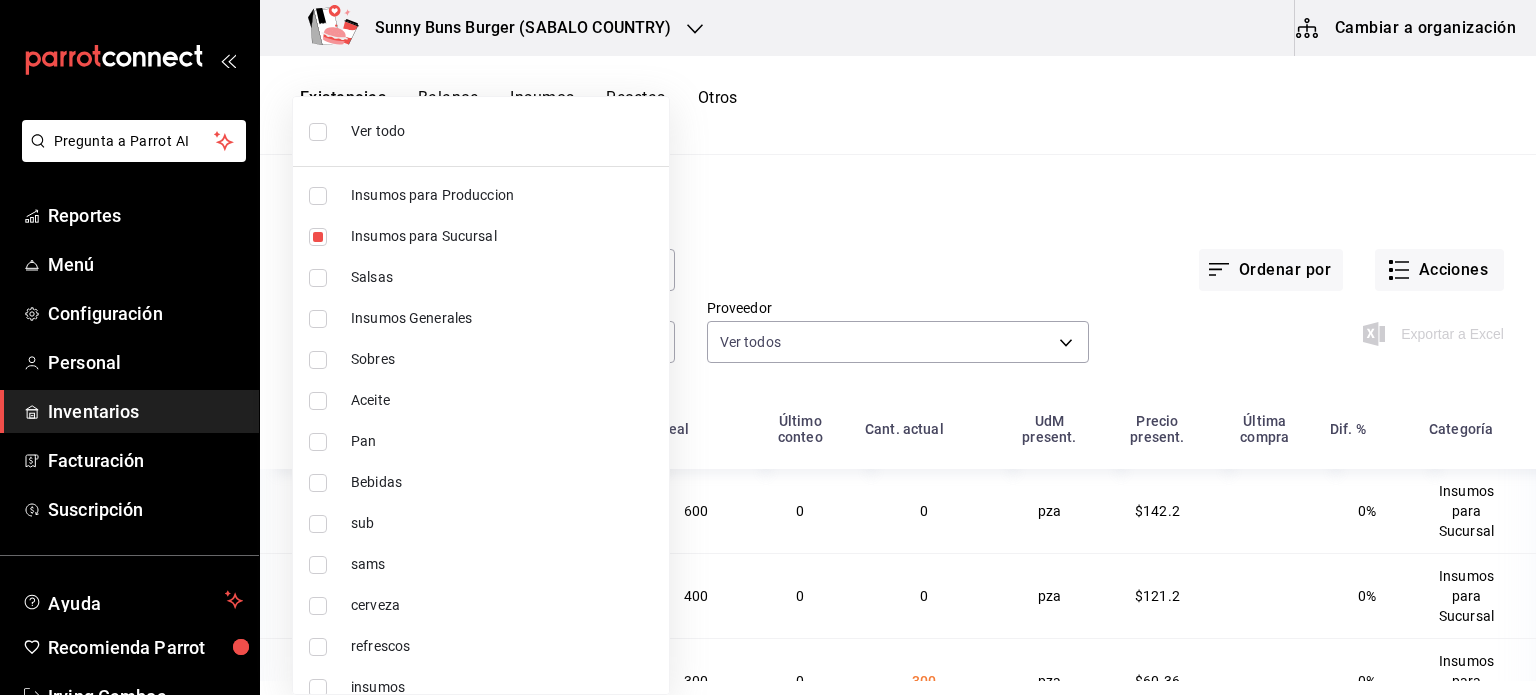 click at bounding box center [768, 347] 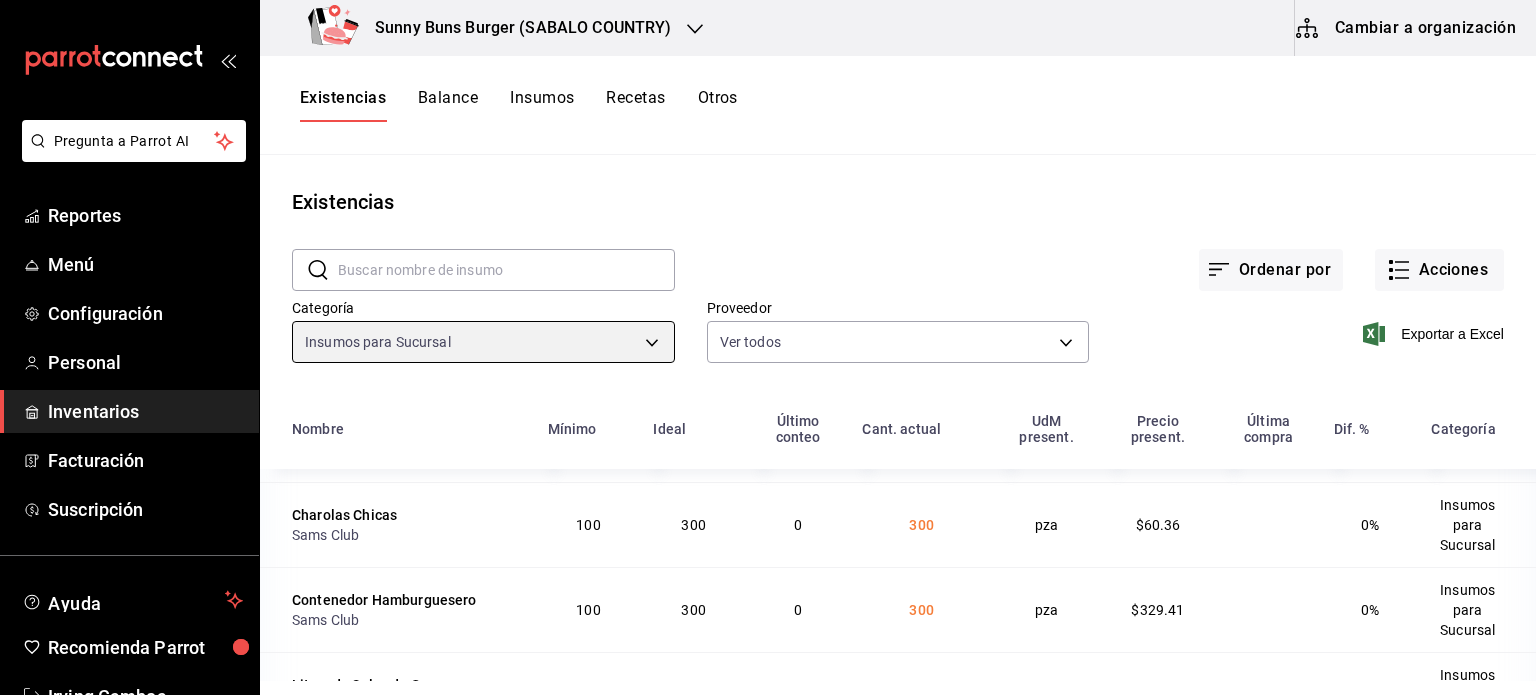 scroll, scrollTop: 0, scrollLeft: 0, axis: both 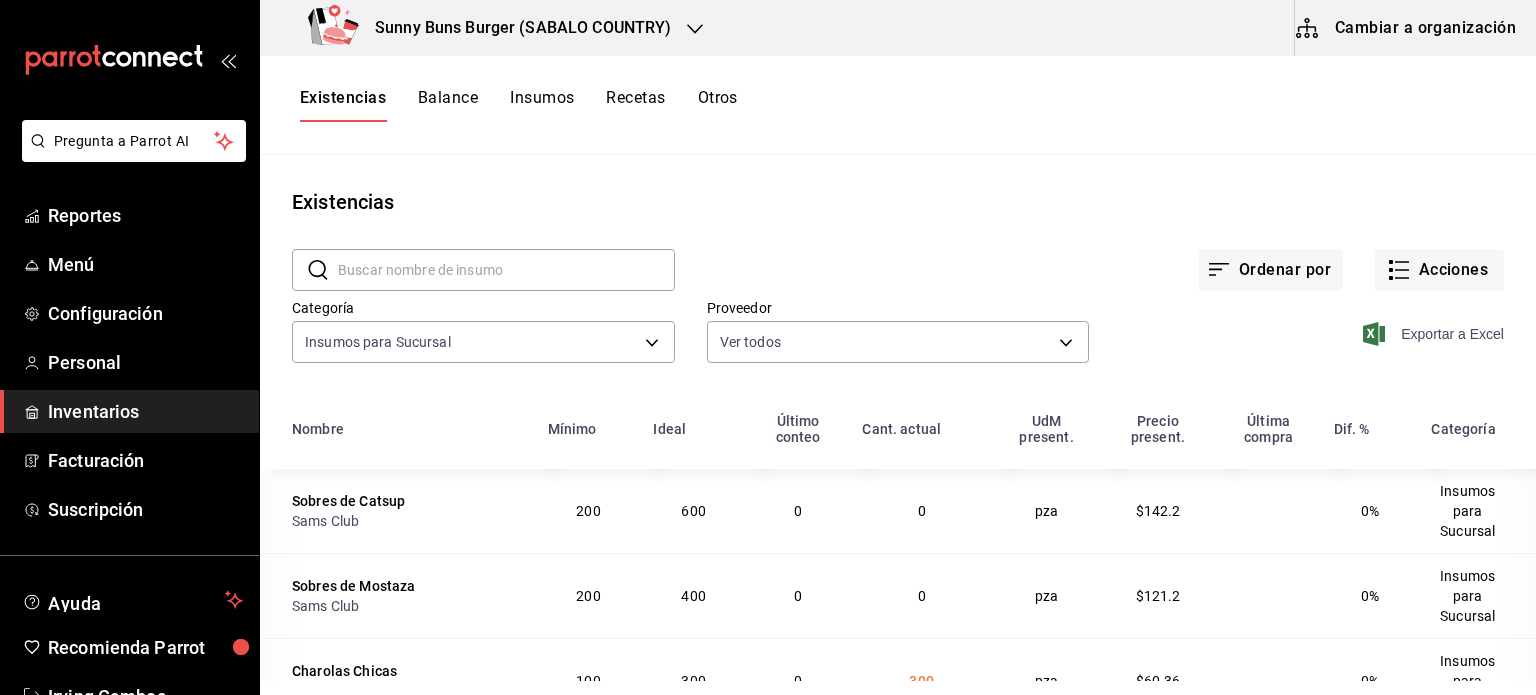 click on "Exportar a Excel" at bounding box center [1435, 334] 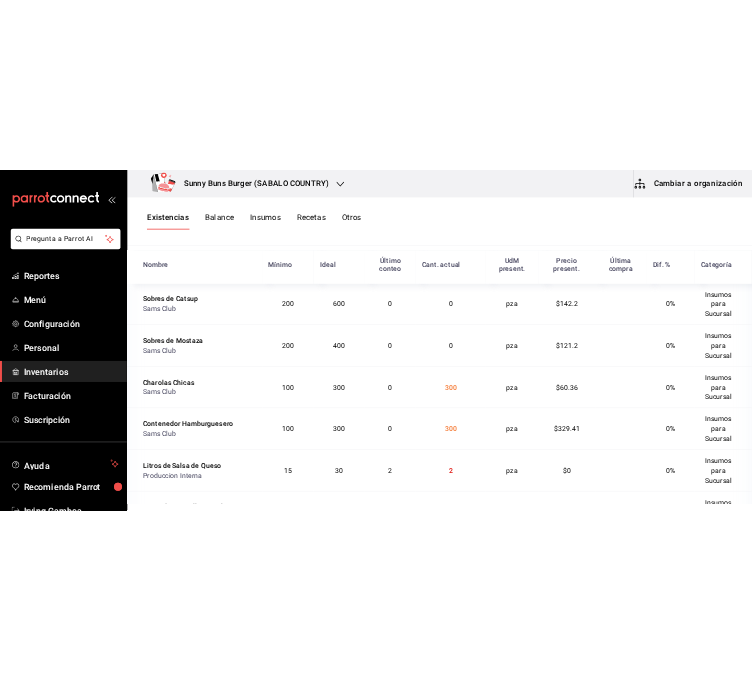 scroll, scrollTop: 244, scrollLeft: 0, axis: vertical 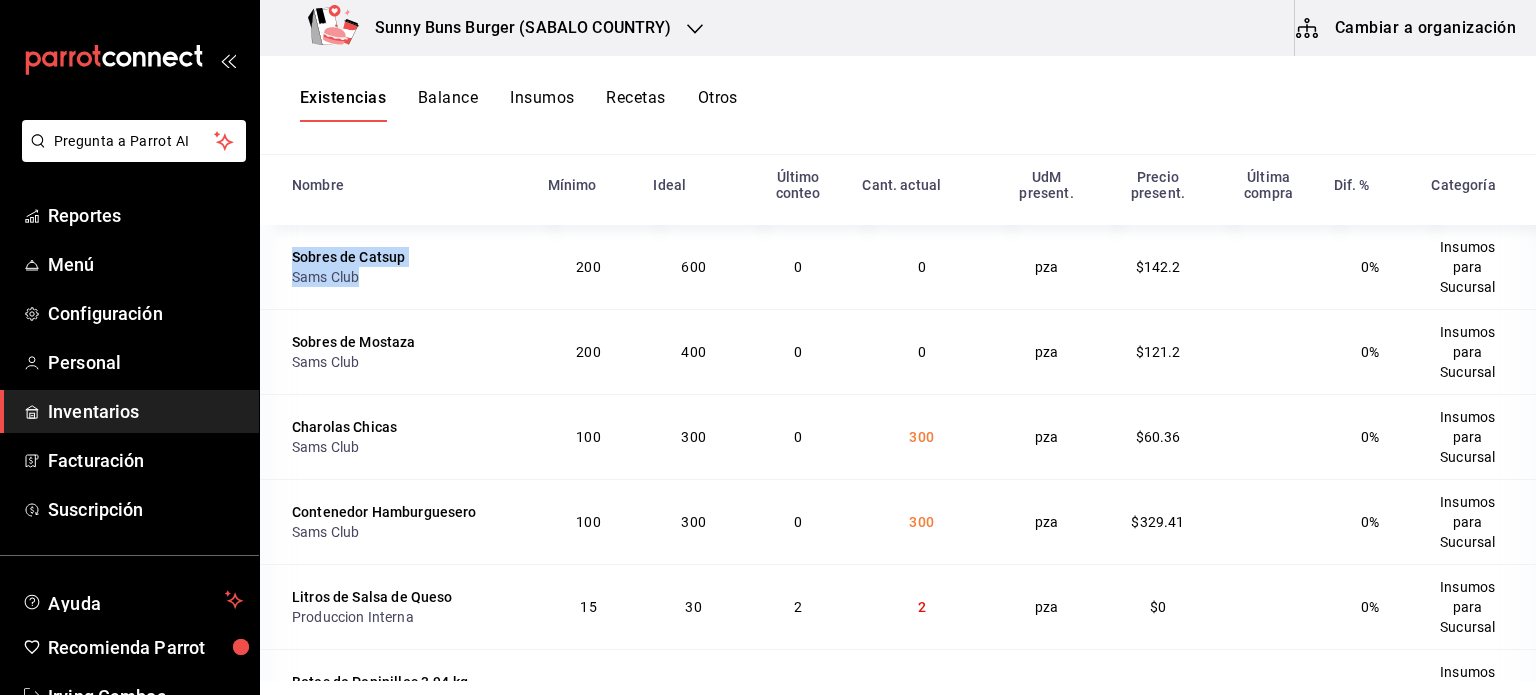 drag, startPoint x: 361, startPoint y: 278, endPoint x: 290, endPoint y: 249, distance: 76.6942 